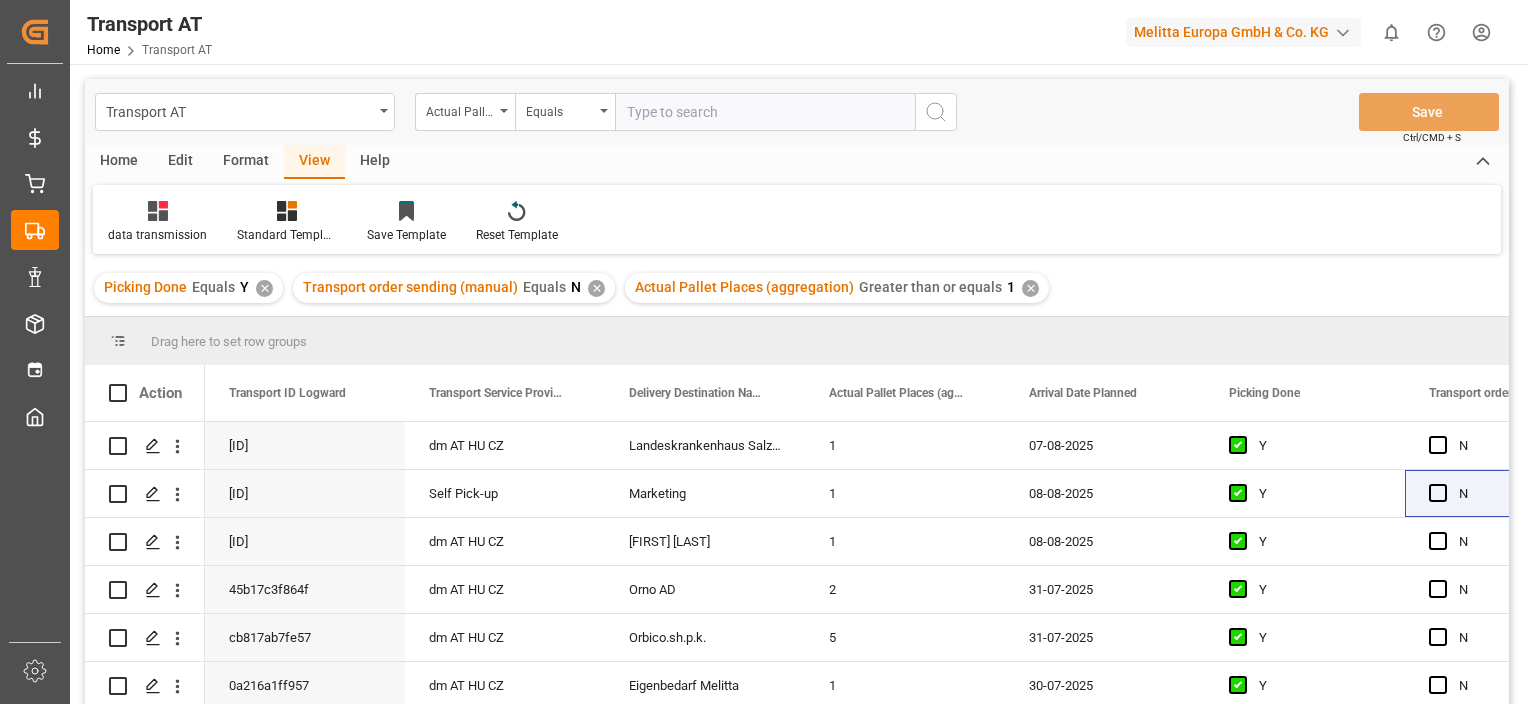scroll, scrollTop: 0, scrollLeft: 0, axis: both 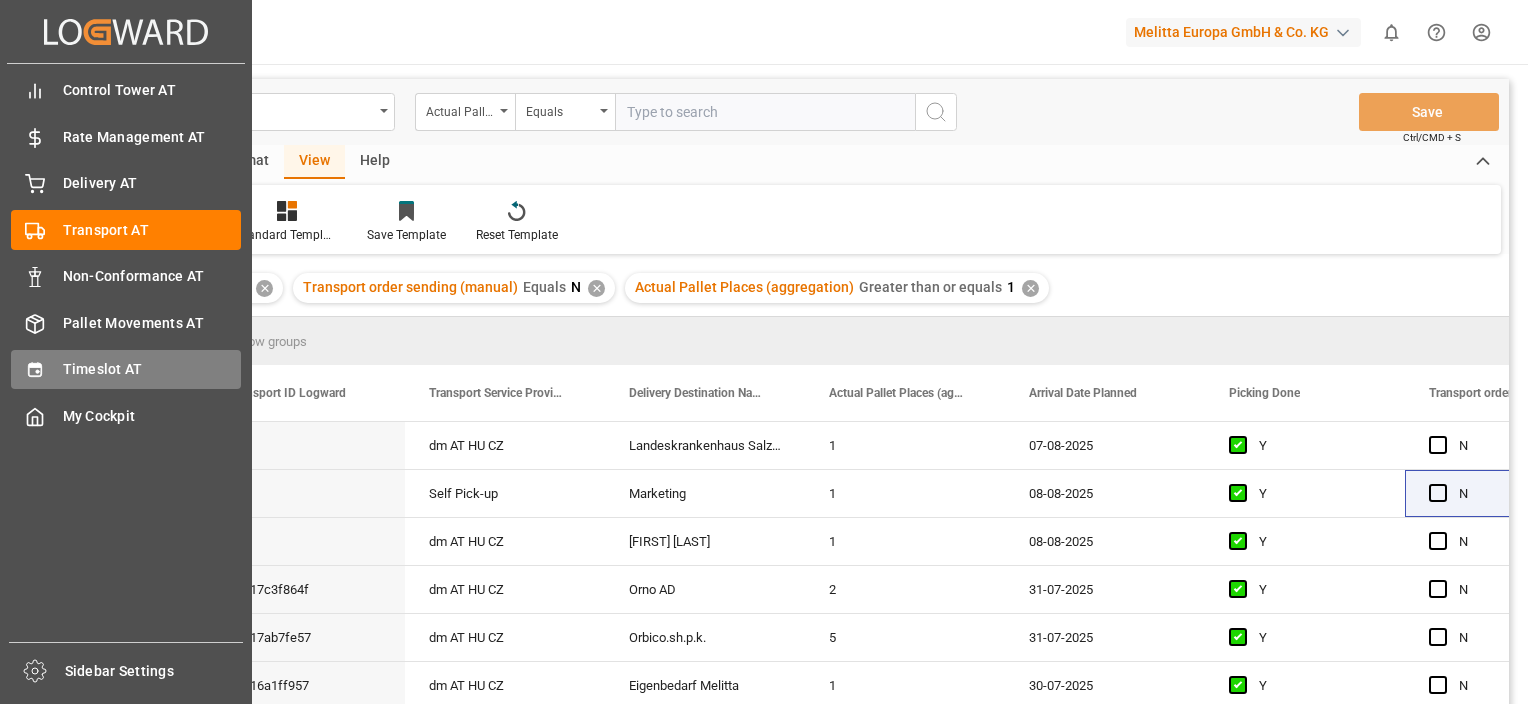 click on "Timeslot AT Timeslot AT" at bounding box center [126, 369] 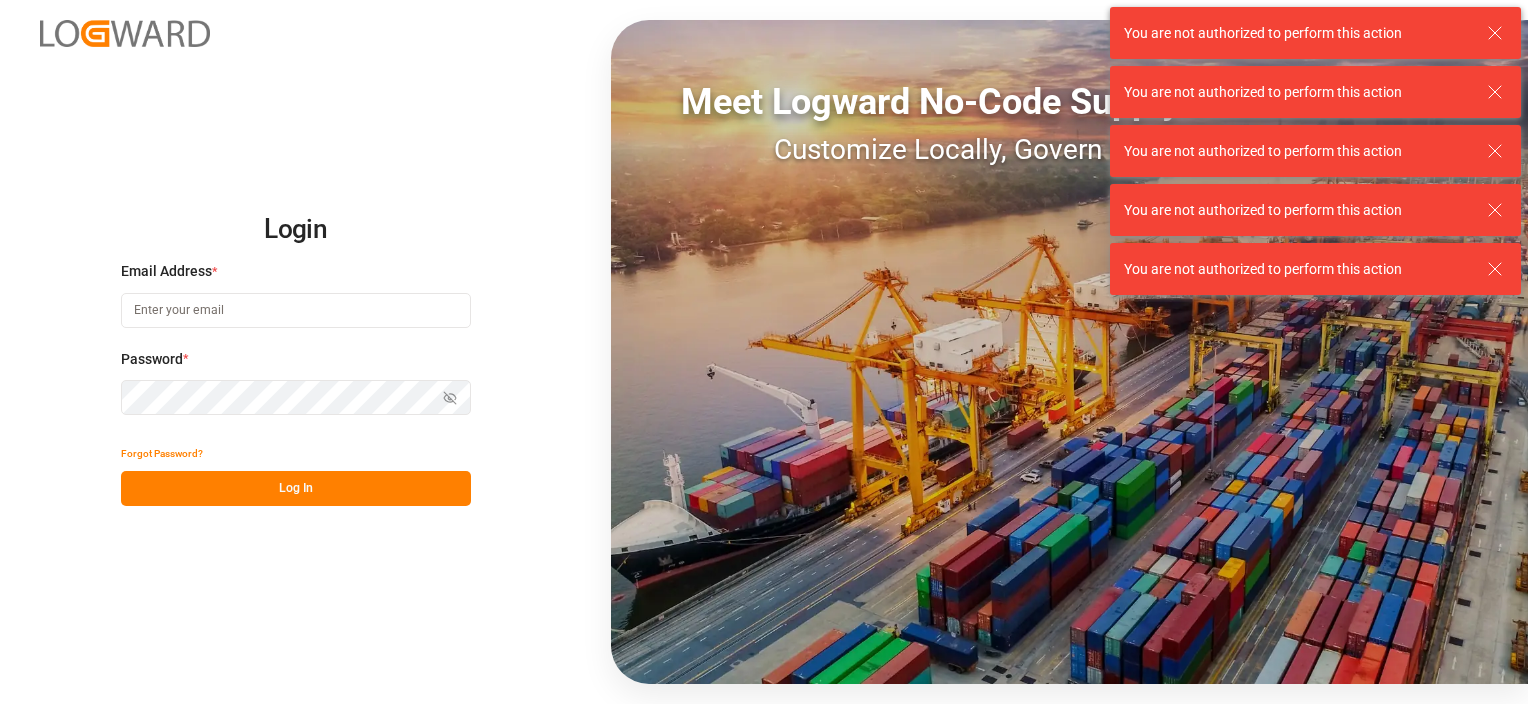 type on "anton.moeller@melitta.at" 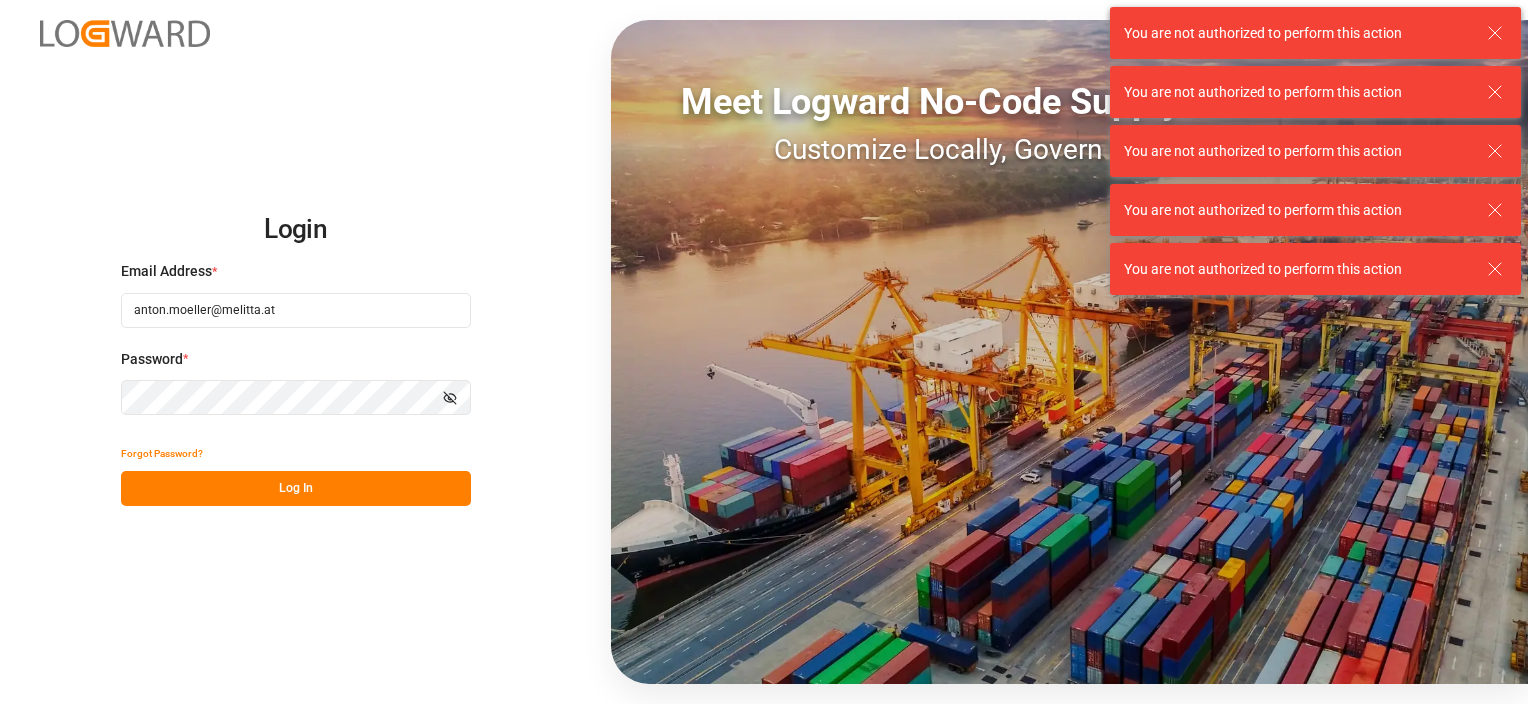 click on "Log In" at bounding box center [296, 488] 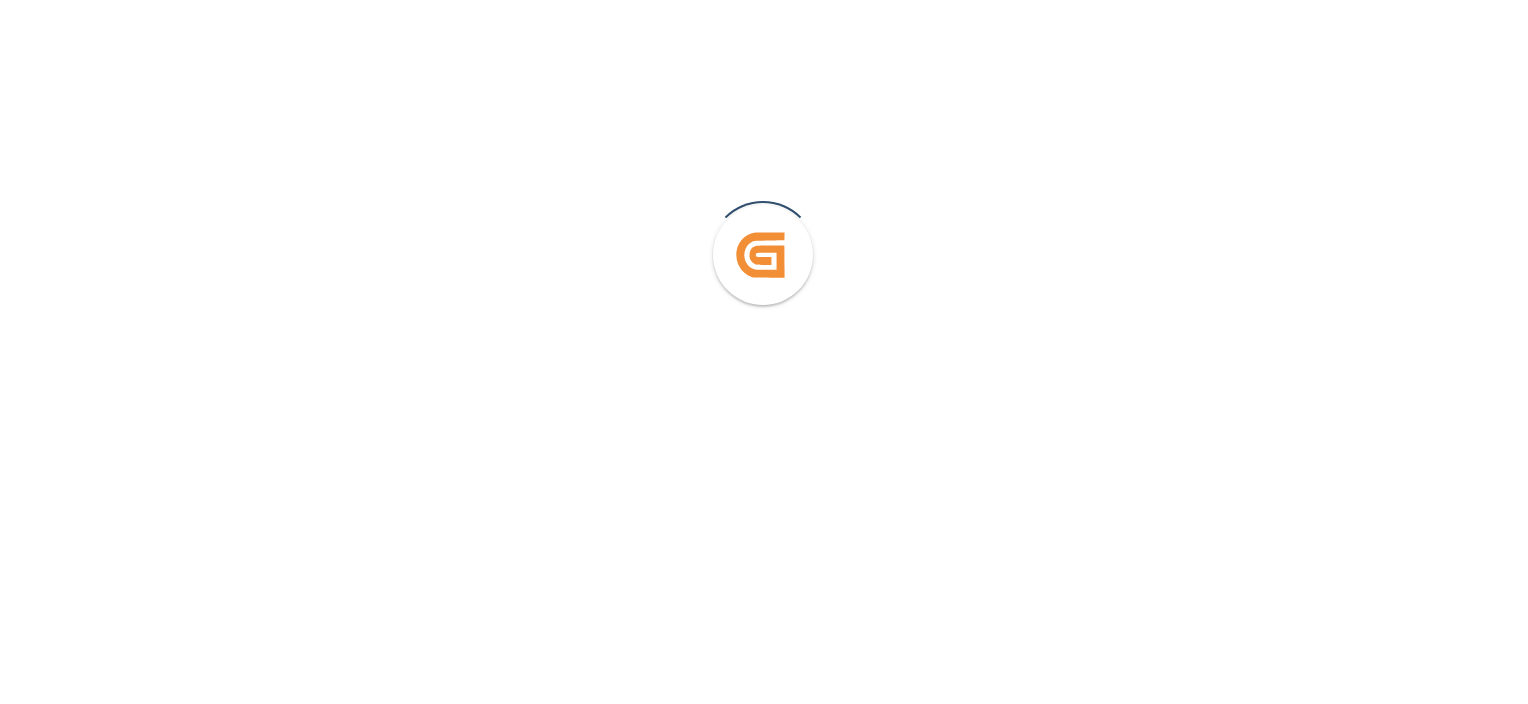 scroll, scrollTop: 0, scrollLeft: 0, axis: both 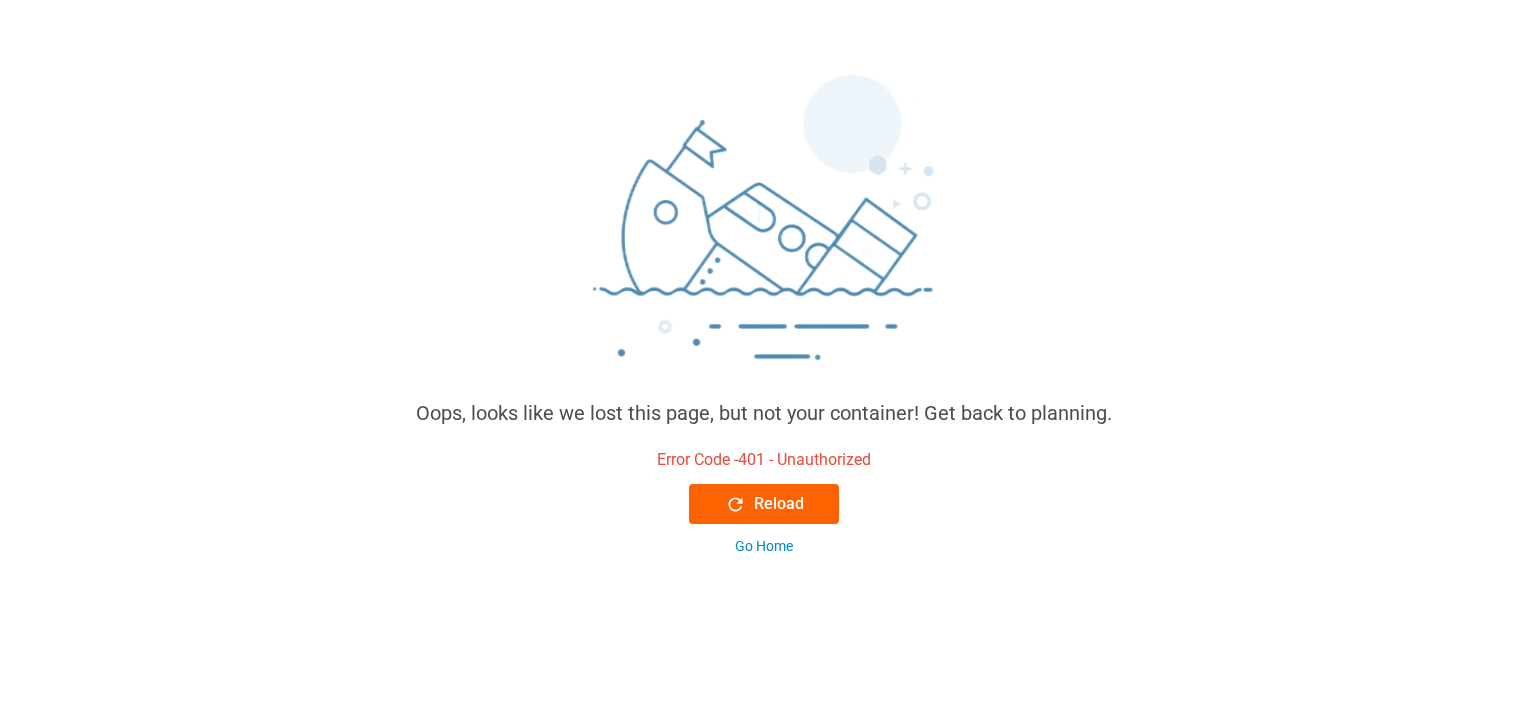 click 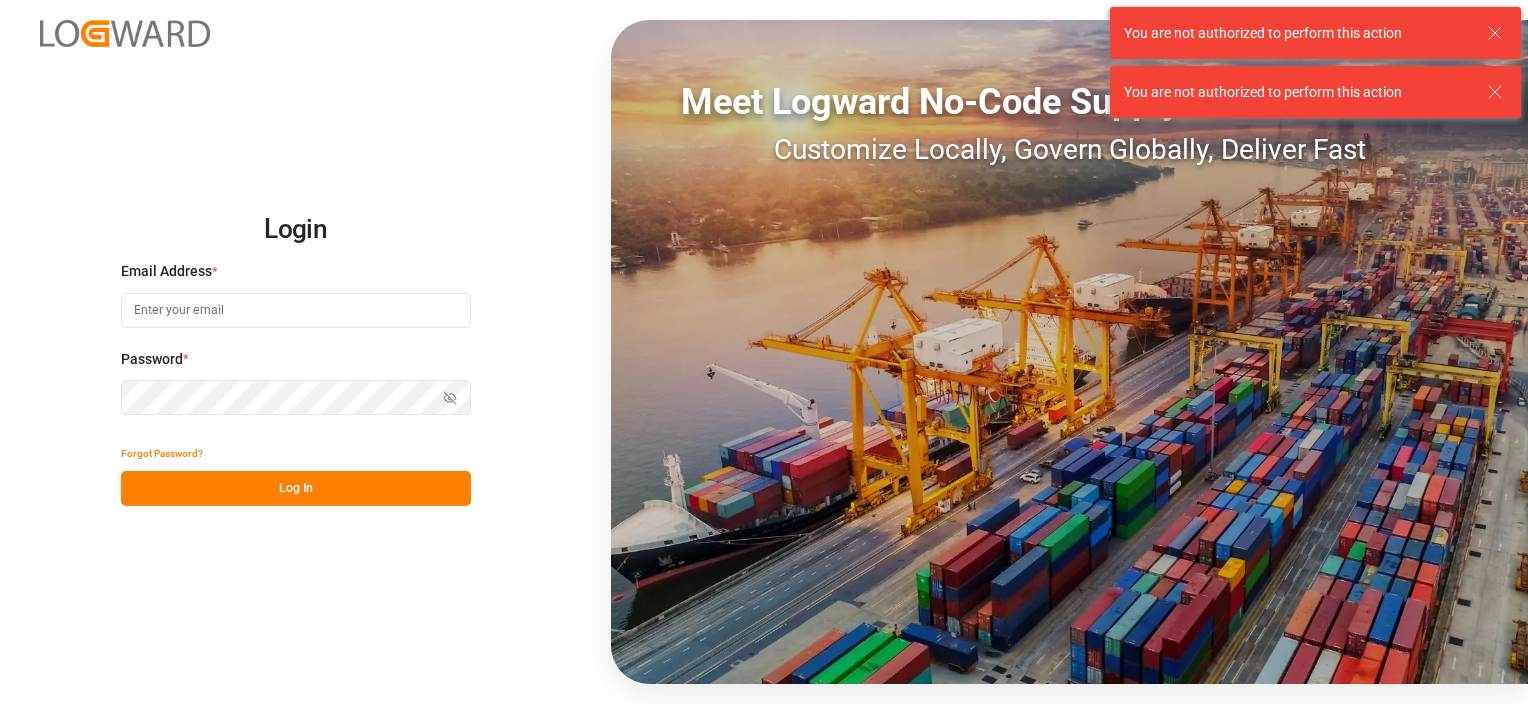 scroll, scrollTop: 0, scrollLeft: 0, axis: both 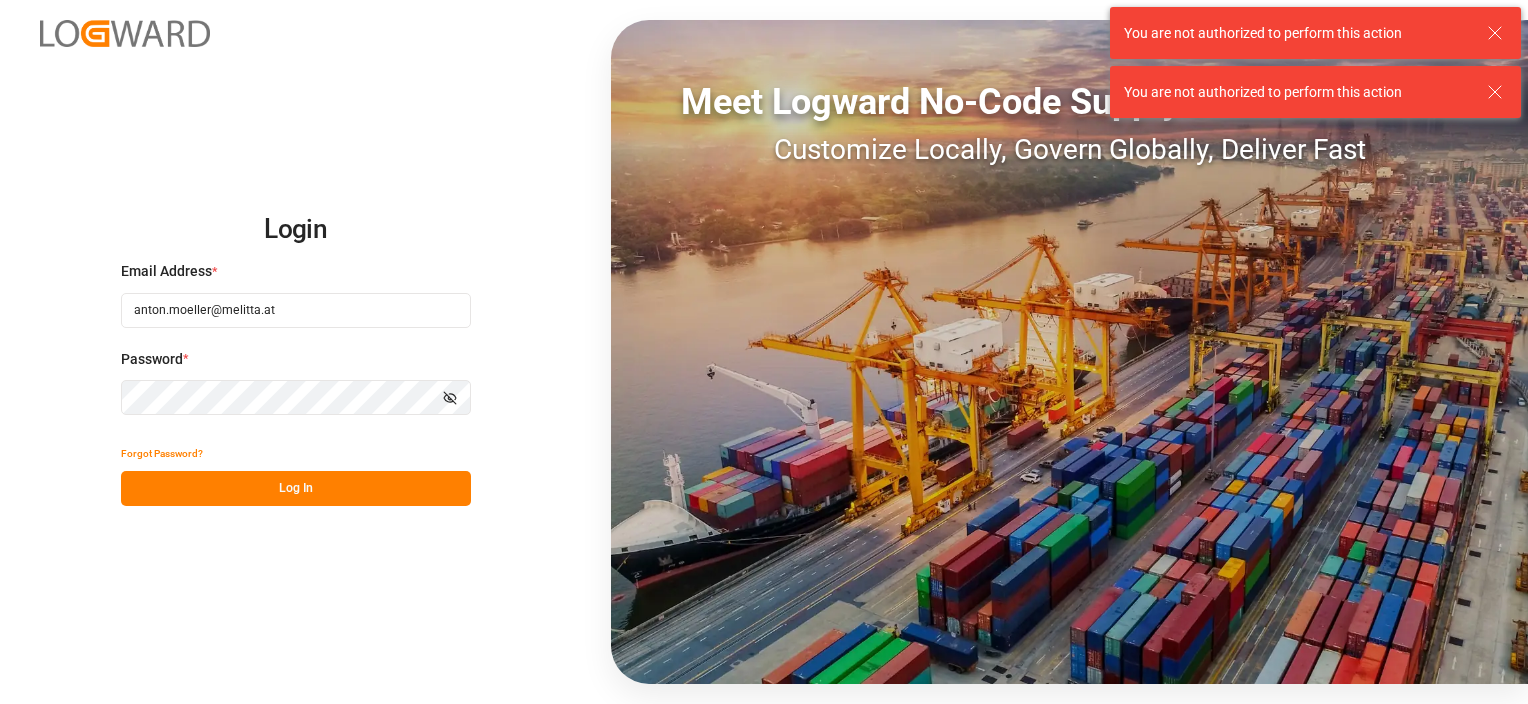 click on "Log In" at bounding box center (296, 488) 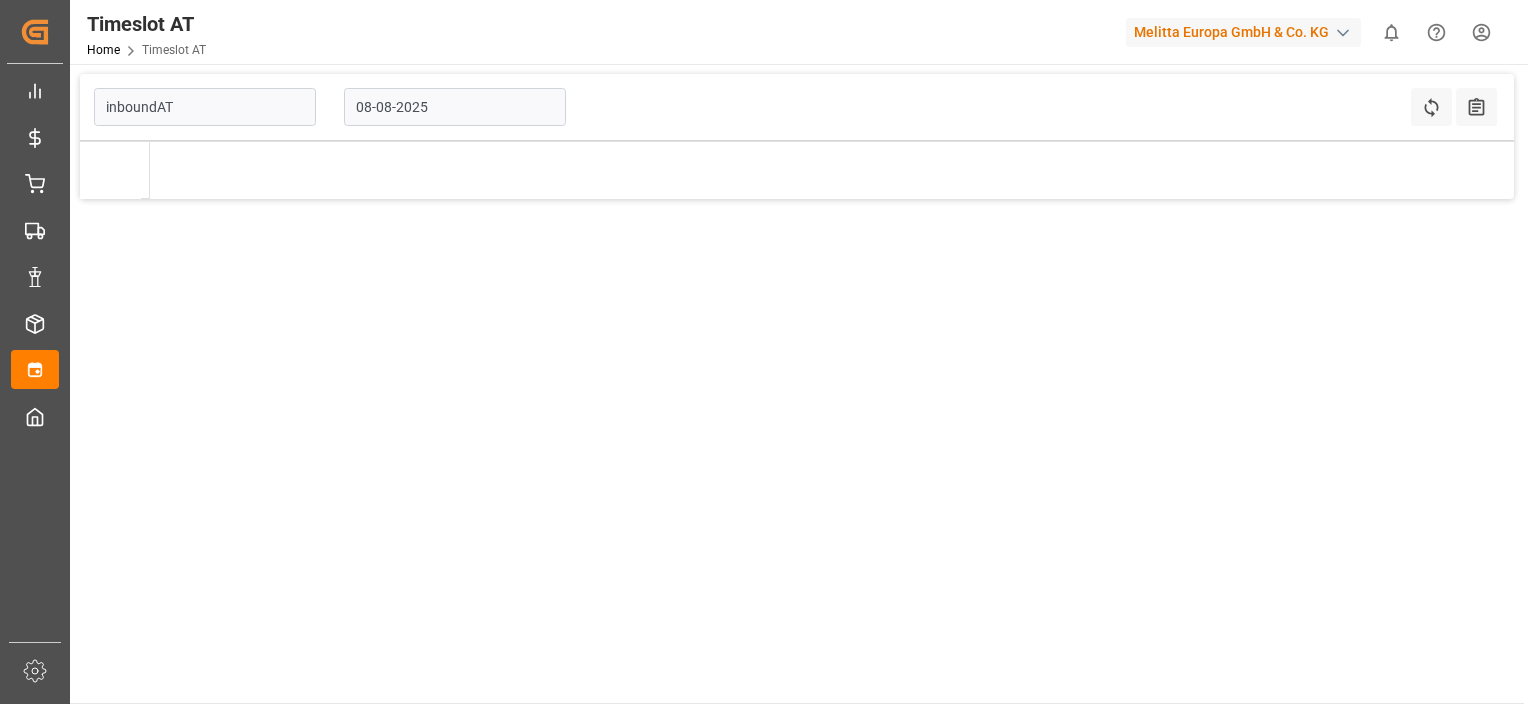 type on "Inbound AT" 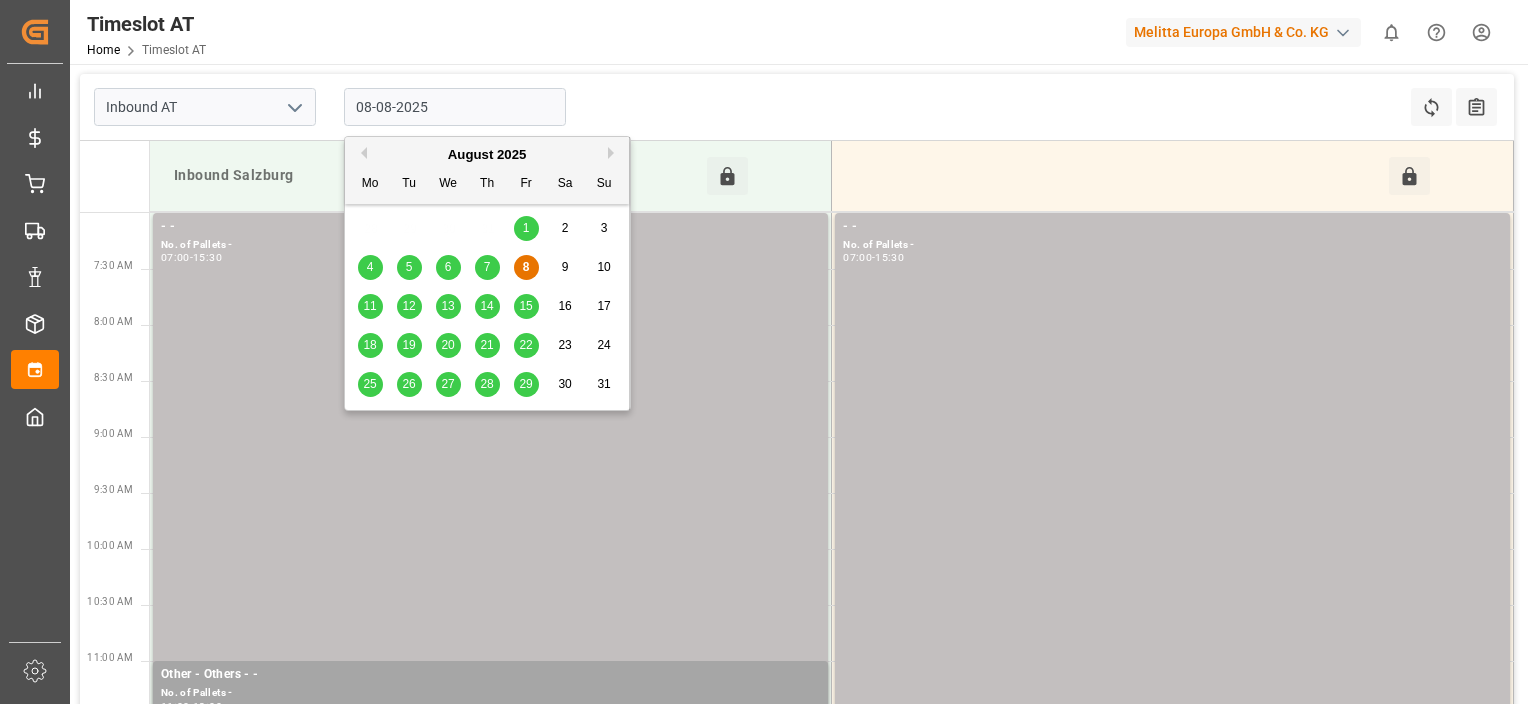 click on "08-08-2025" at bounding box center [455, 107] 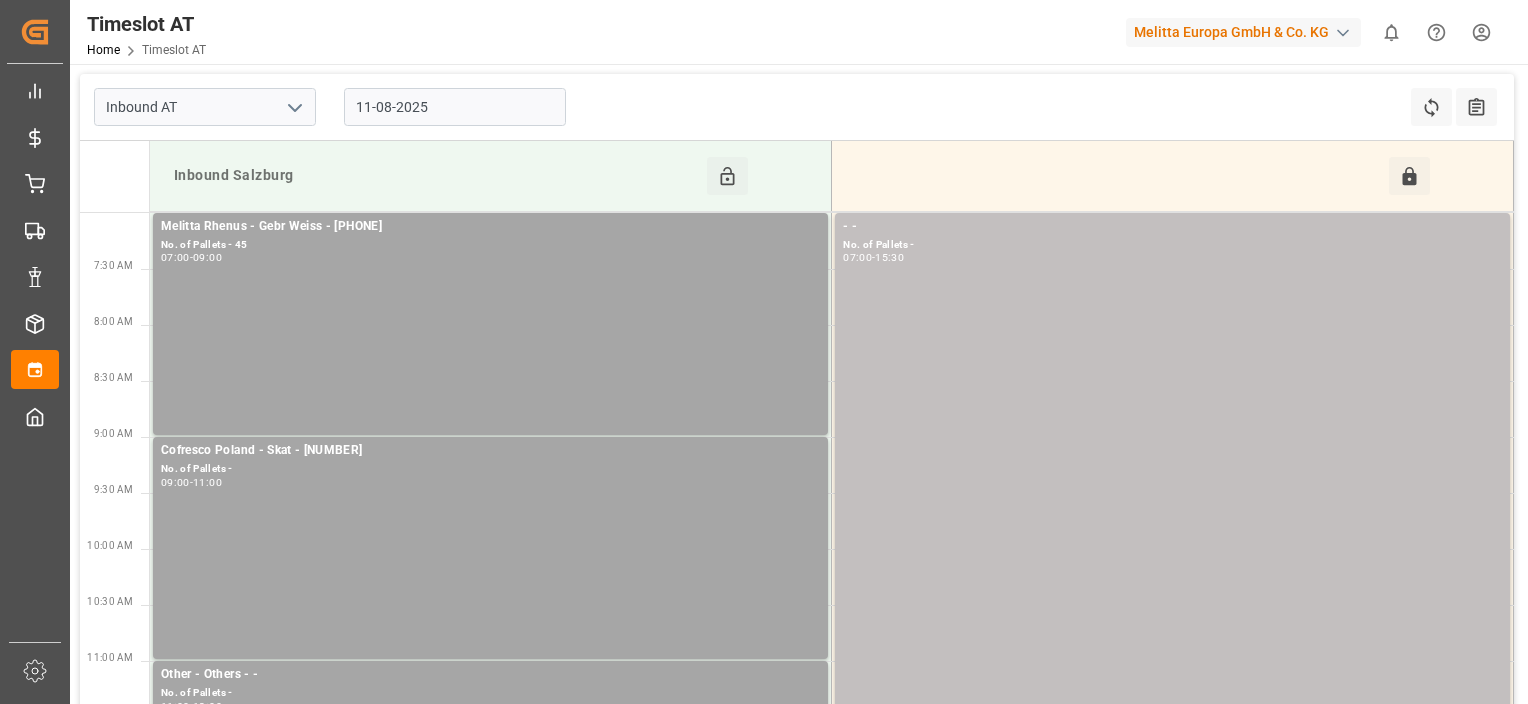 click on "Inbound AT 11-08-2025 Refresh Time Slots All Audits" at bounding box center (797, 107) 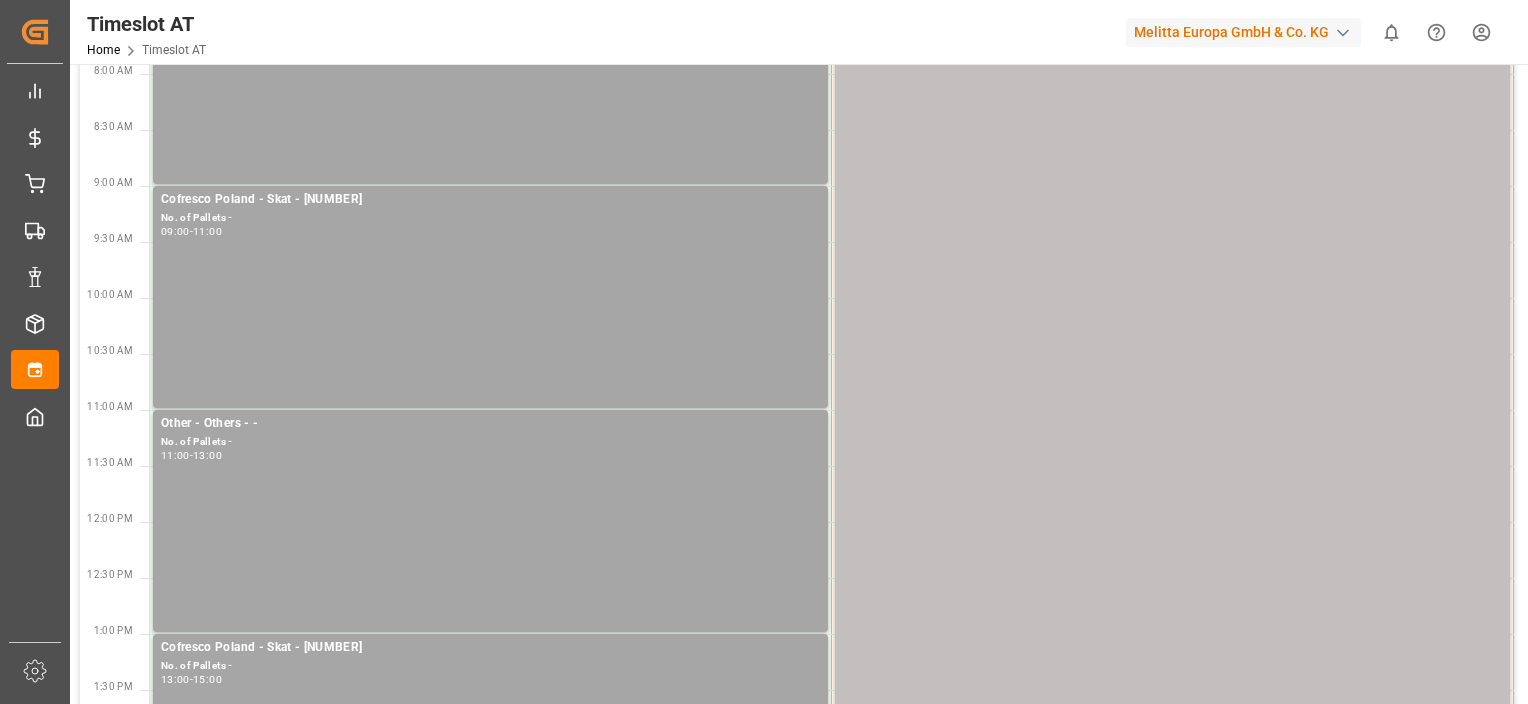 scroll, scrollTop: 280, scrollLeft: 0, axis: vertical 